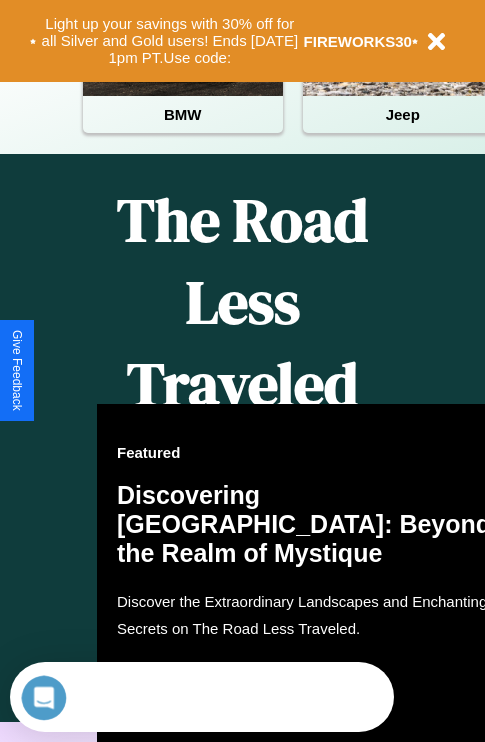 scroll, scrollTop: 1285, scrollLeft: 0, axis: vertical 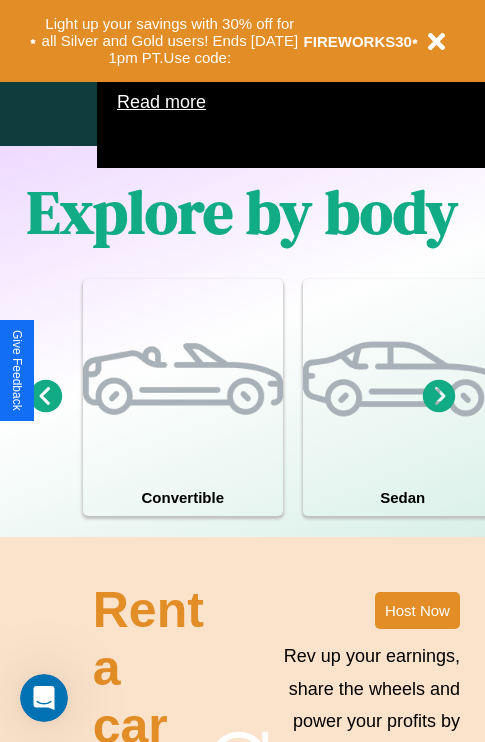 click 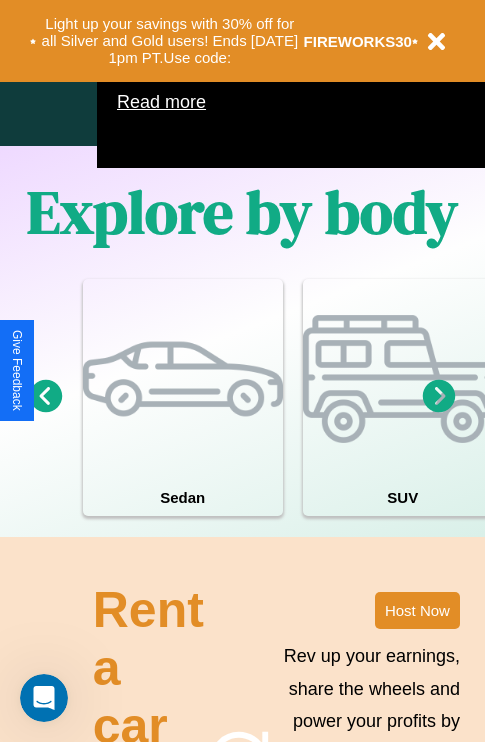 click 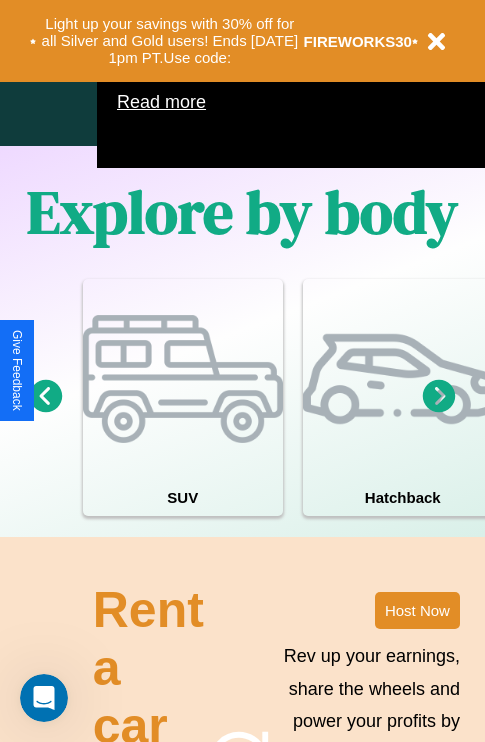 click 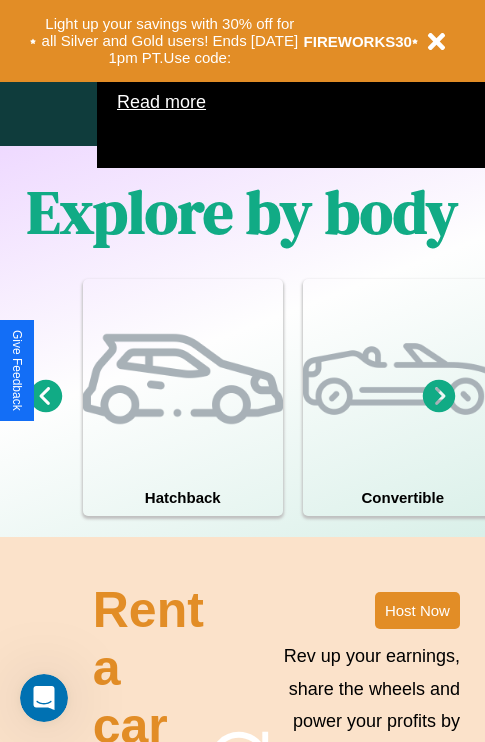 click 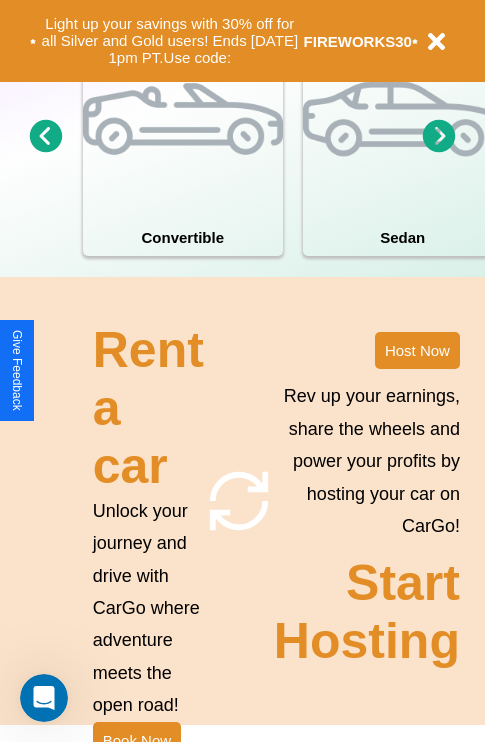 scroll, scrollTop: 1558, scrollLeft: 0, axis: vertical 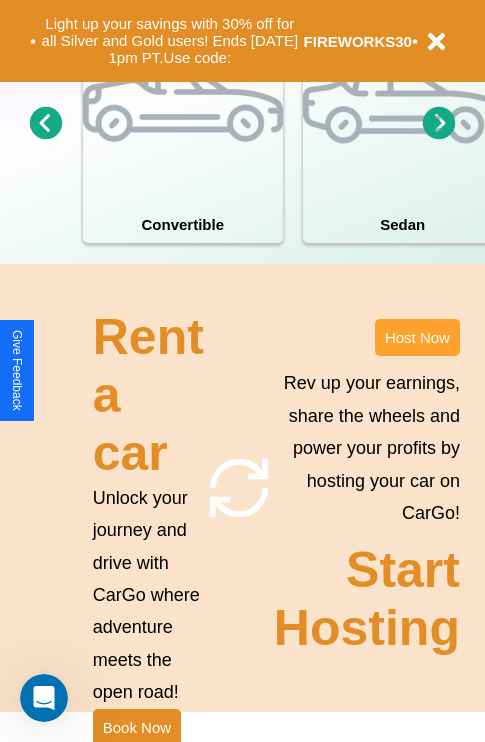 click on "Host Now" at bounding box center [417, 337] 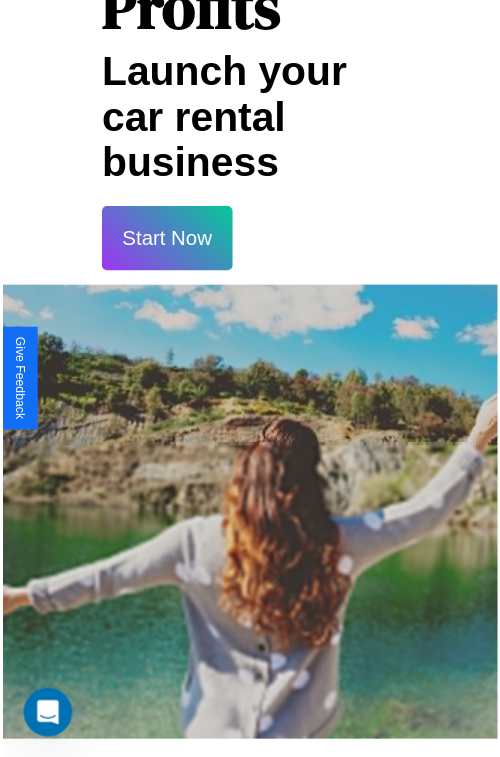 scroll, scrollTop: 35, scrollLeft: 0, axis: vertical 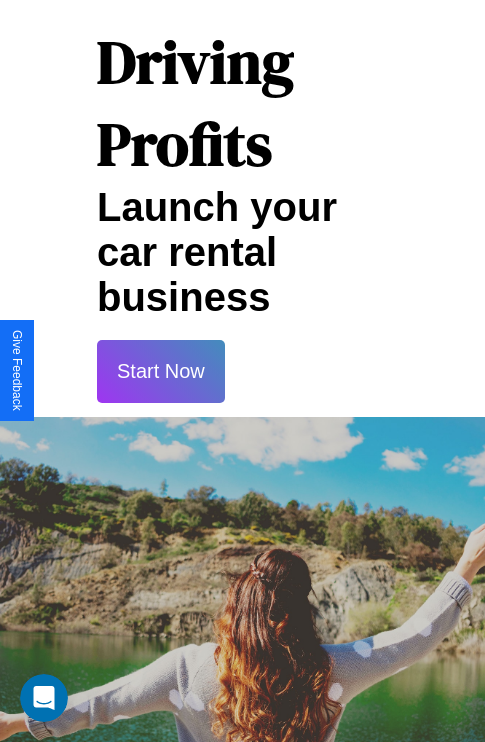 click on "Start Now" at bounding box center [161, 371] 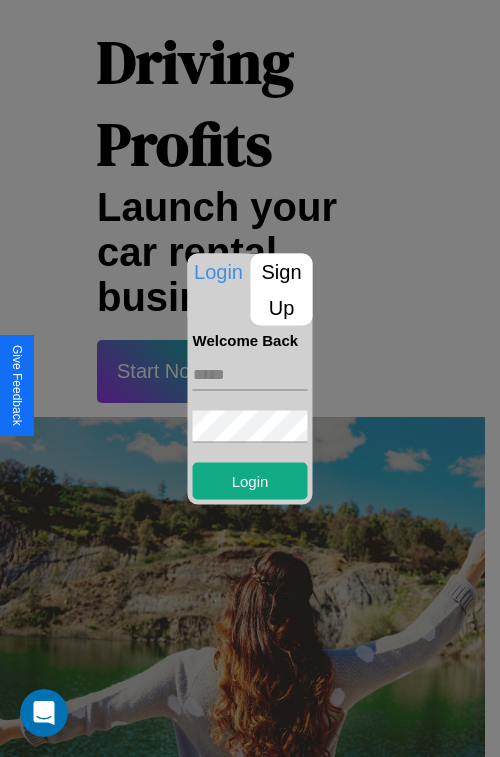 click on "Sign Up" at bounding box center (282, 289) 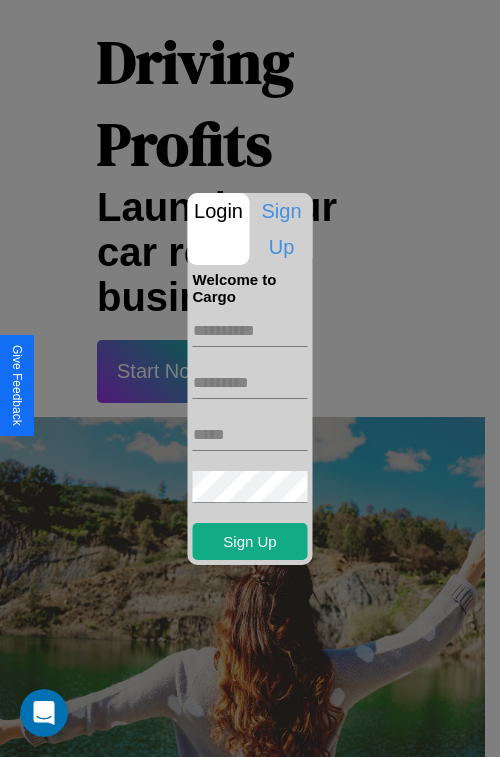 click at bounding box center [250, 331] 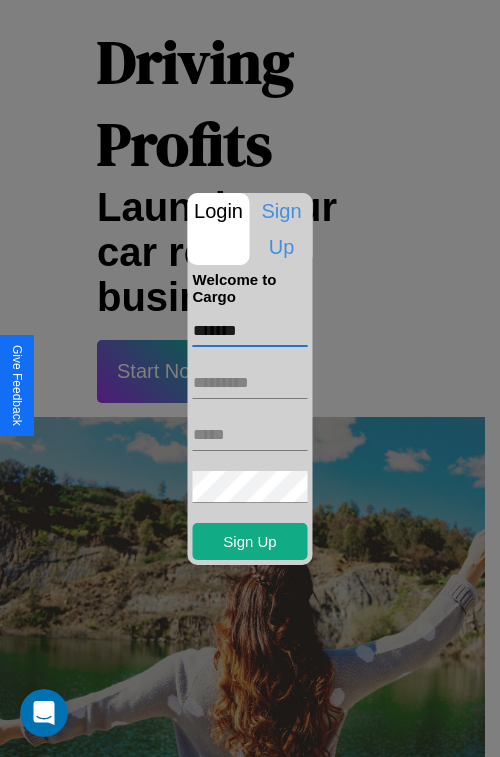 type on "*******" 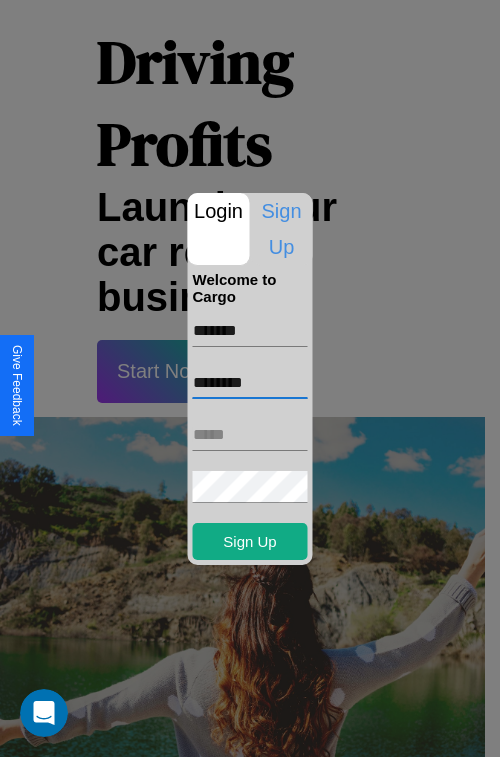 type on "********" 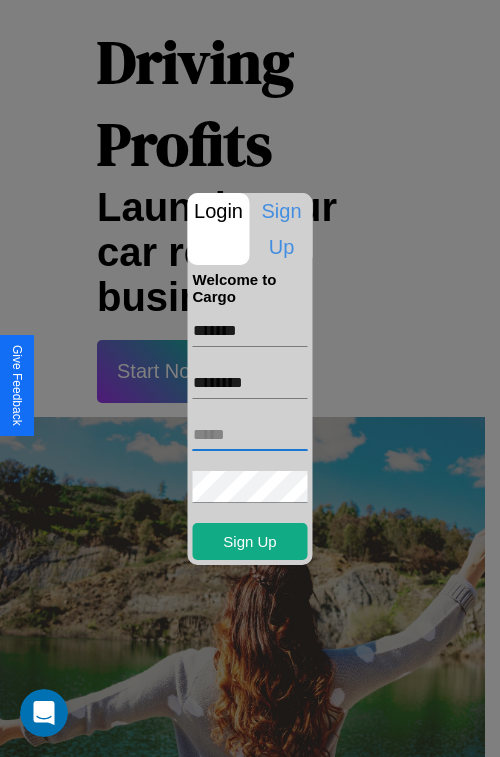 click at bounding box center [250, 435] 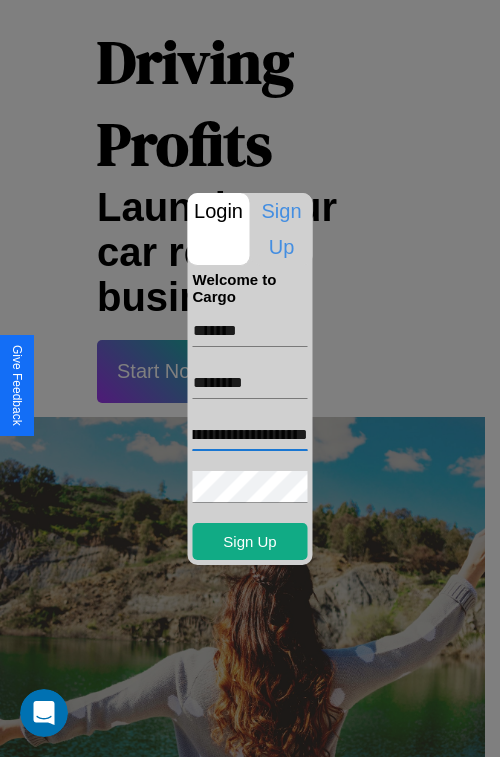 scroll, scrollTop: 0, scrollLeft: 87, axis: horizontal 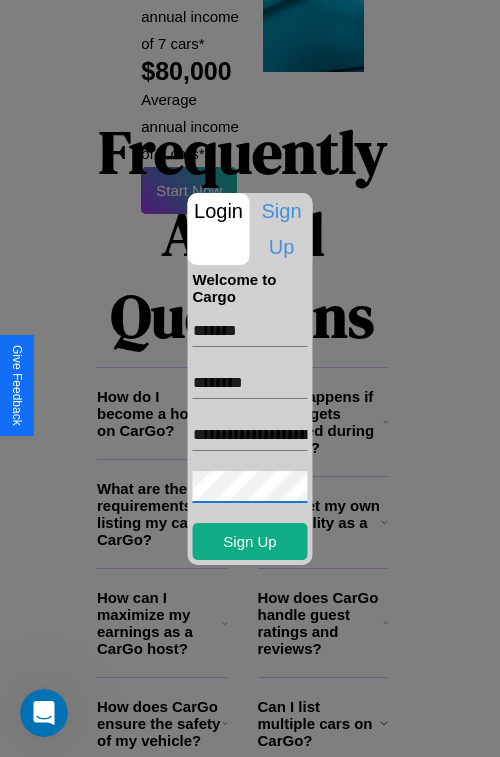 click at bounding box center [250, 378] 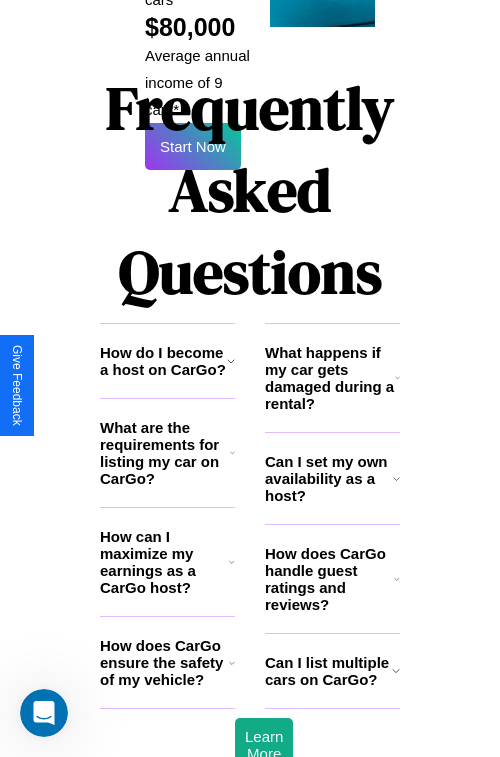 scroll, scrollTop: 28, scrollLeft: 0, axis: vertical 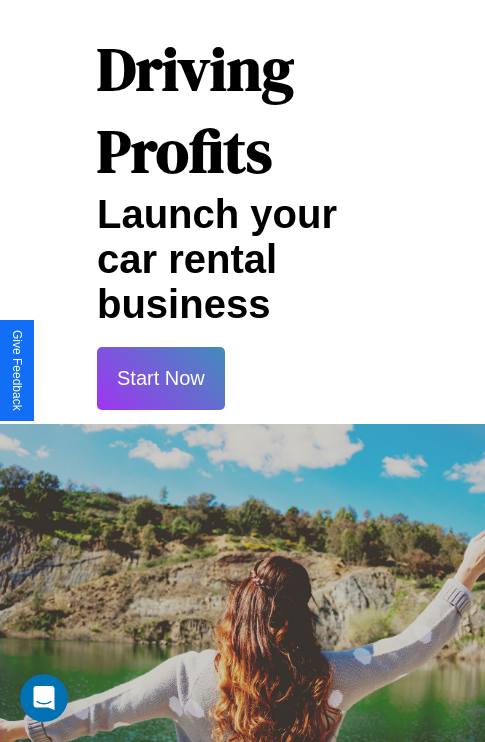 click on "Start Now" at bounding box center (161, 378) 